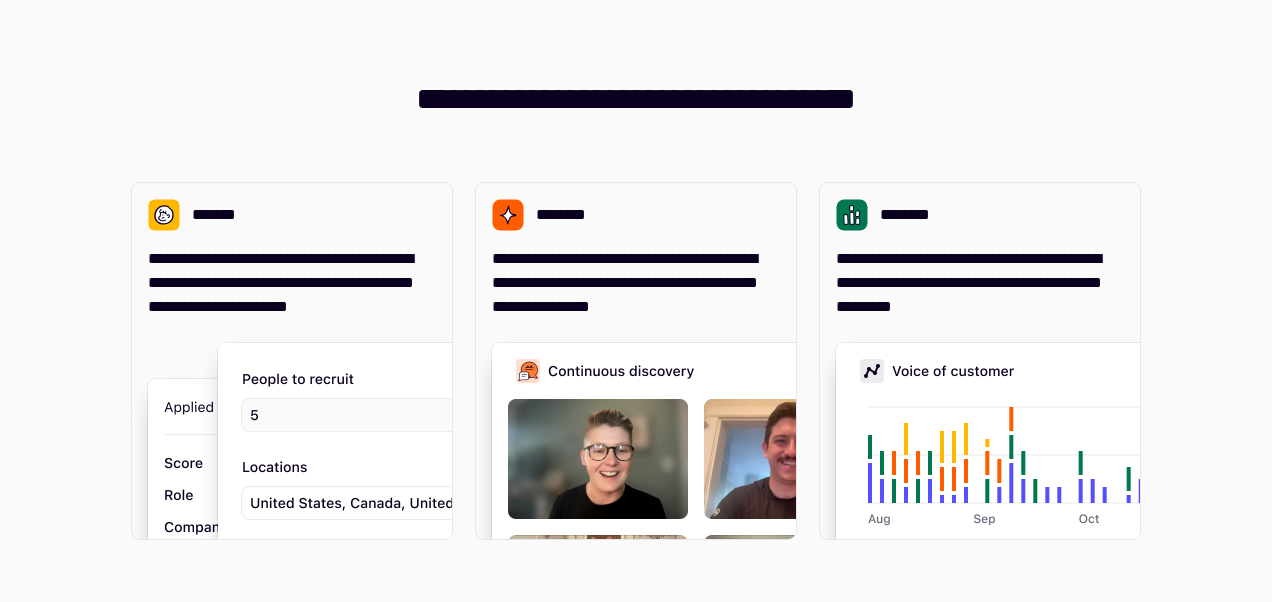 scroll, scrollTop: 0, scrollLeft: 0, axis: both 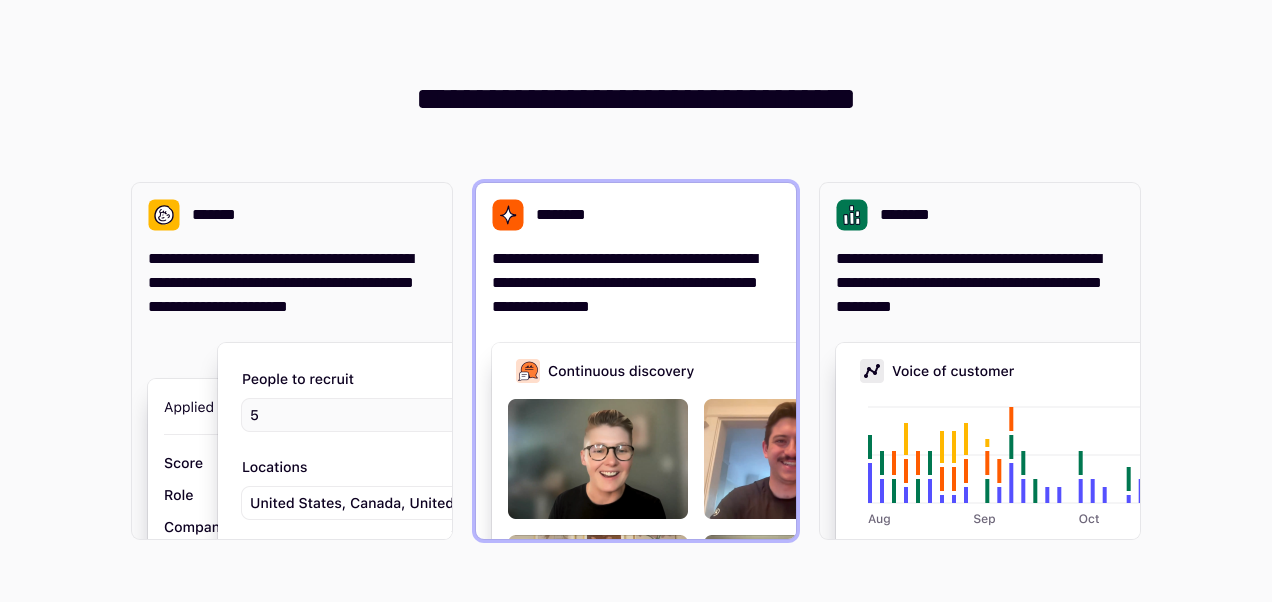 click on "**********" at bounding box center (636, 283) 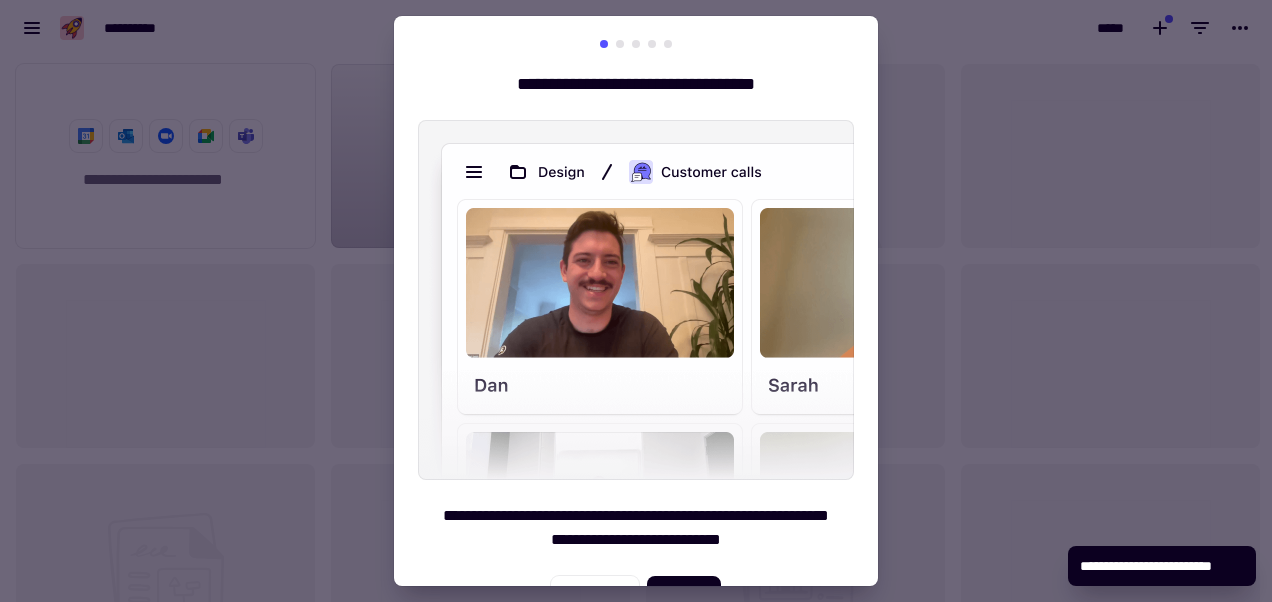 scroll, scrollTop: 16, scrollLeft: 16, axis: both 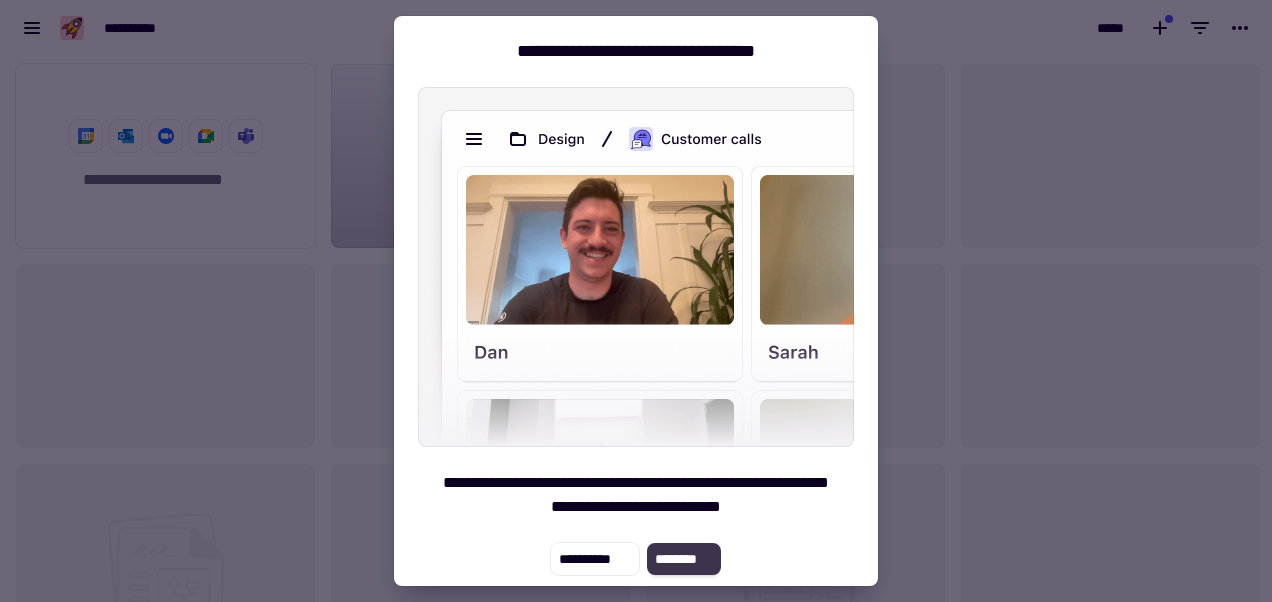 click on "********" 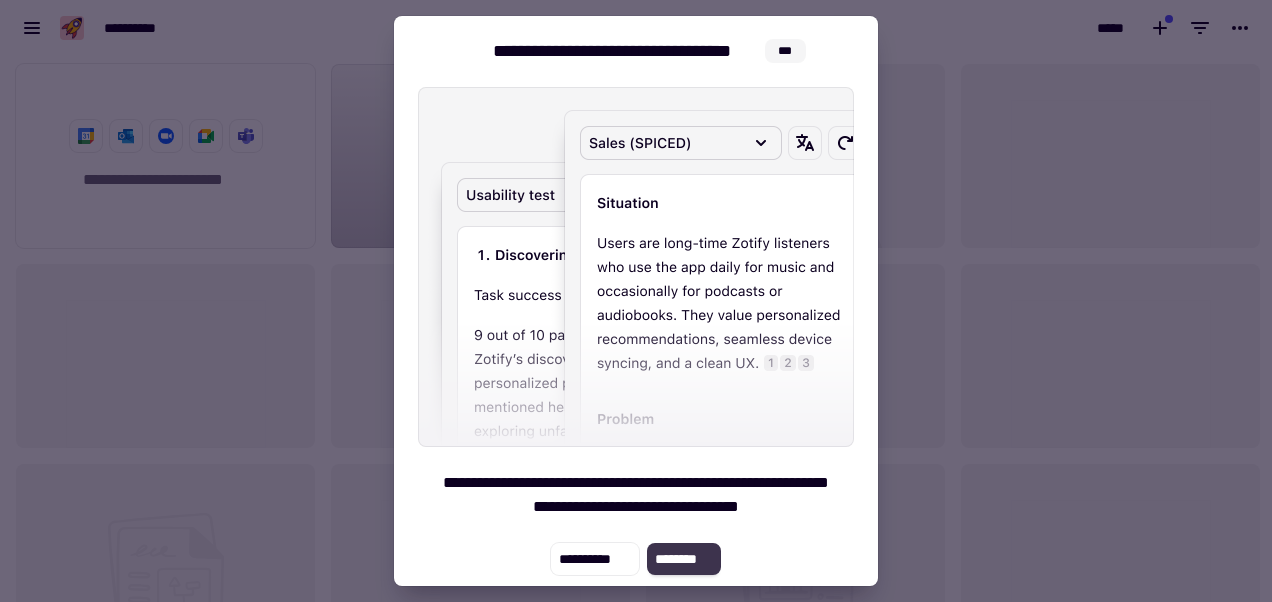 click on "********" 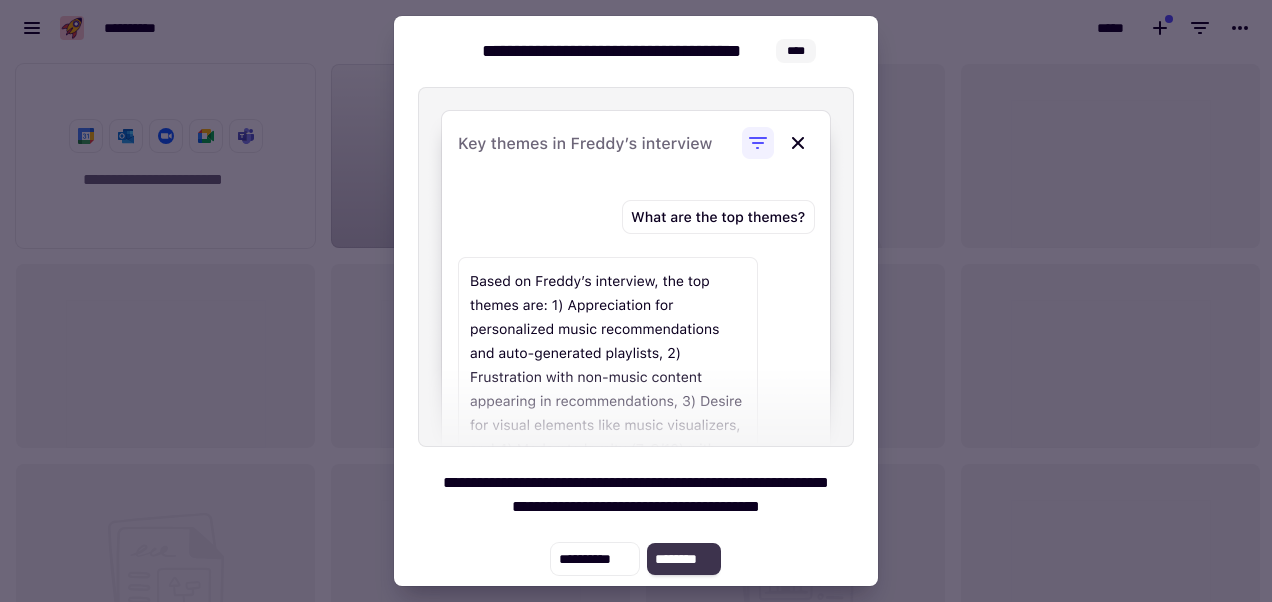 click on "********" 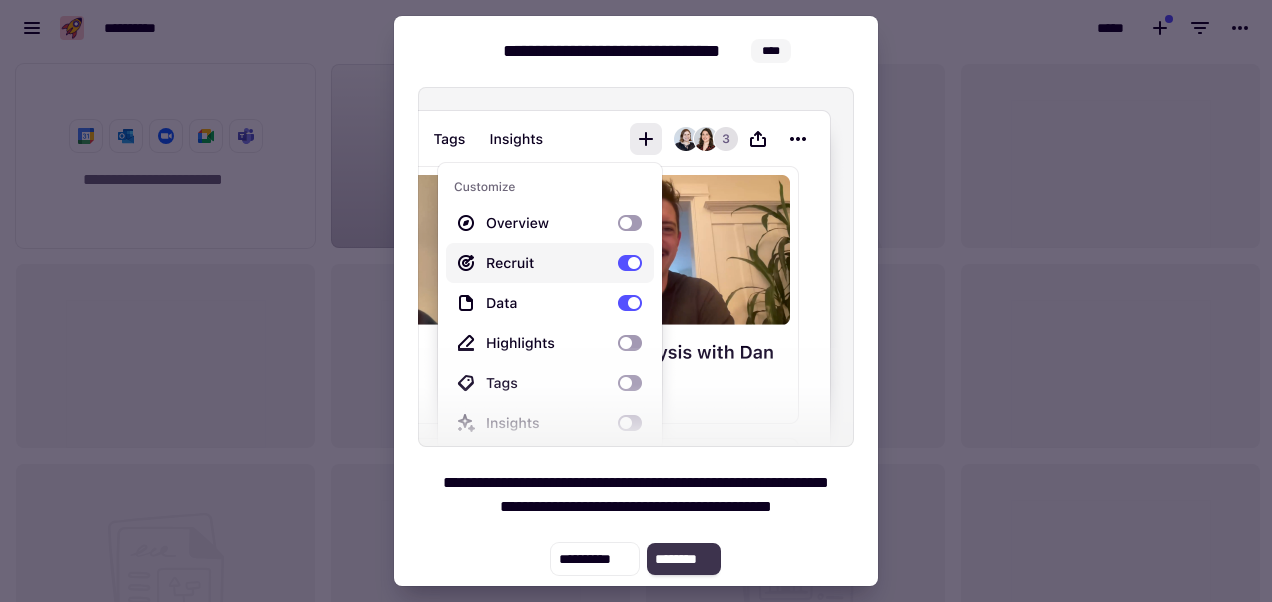 click on "********" 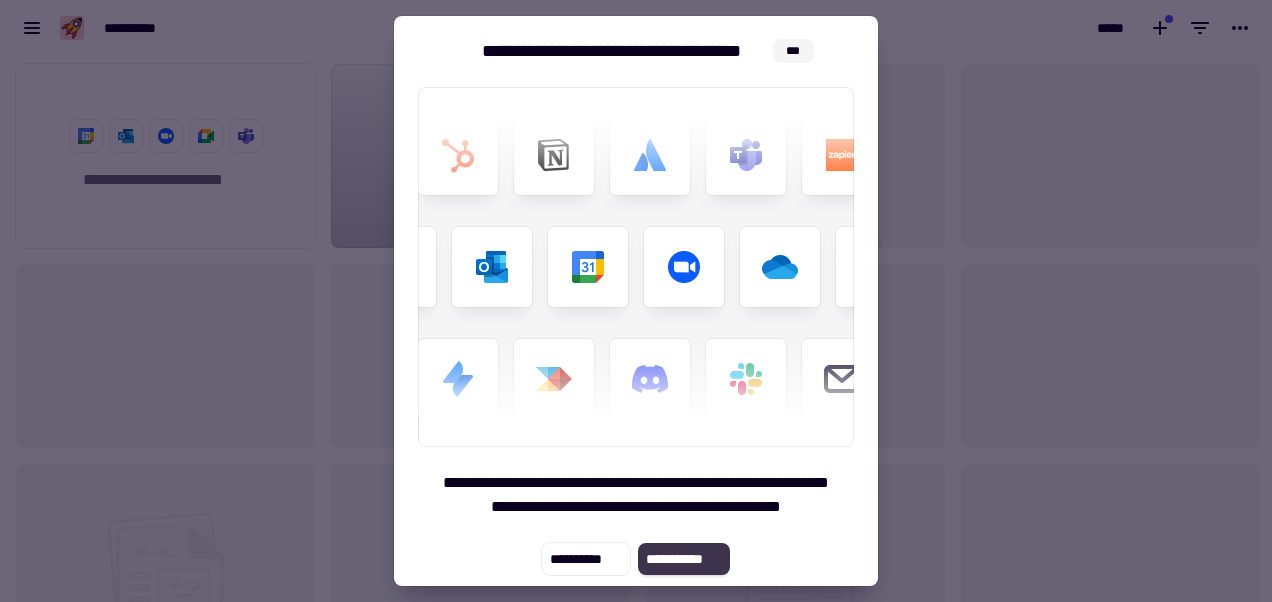 click on "**********" 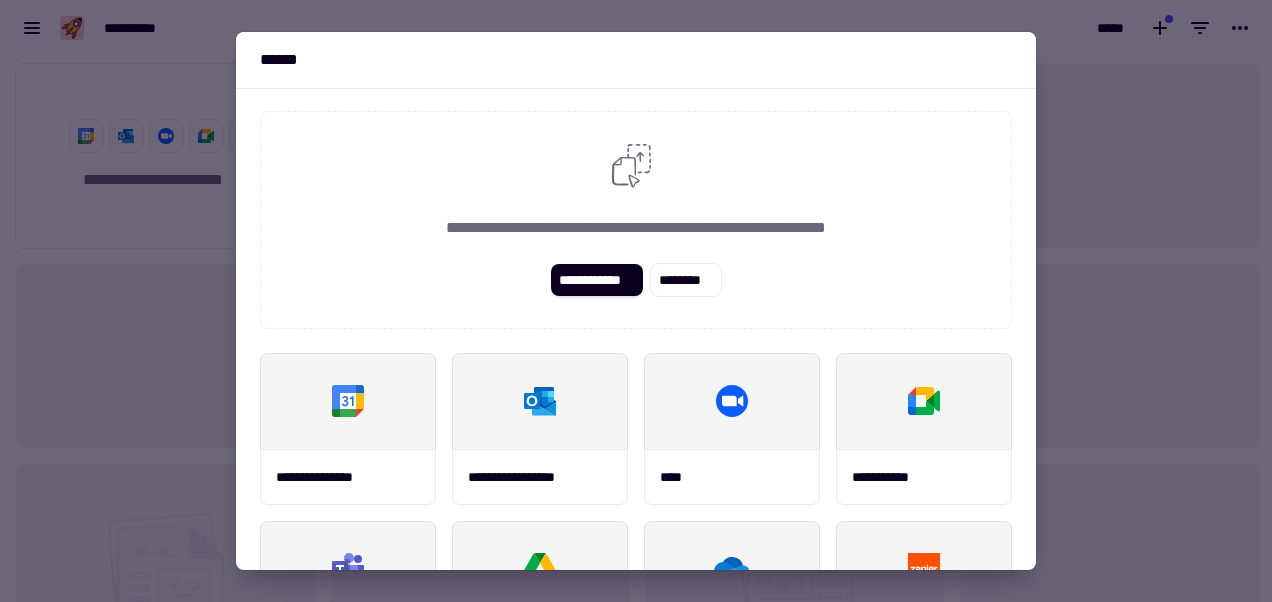 scroll, scrollTop: 0, scrollLeft: 0, axis: both 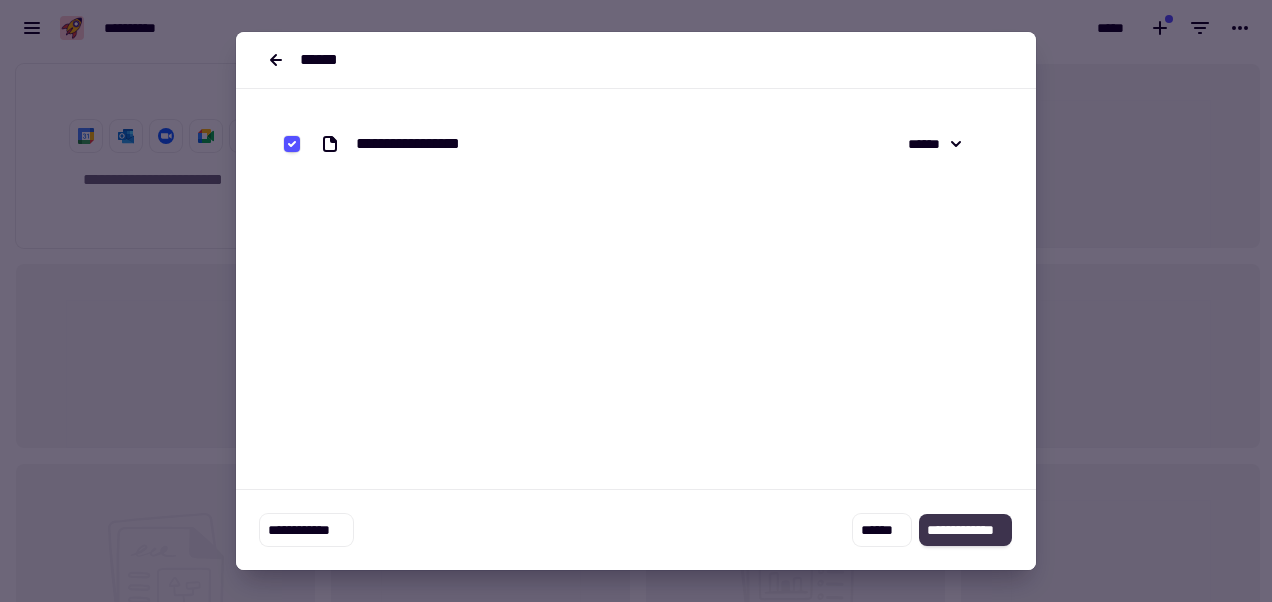 click on "**********" 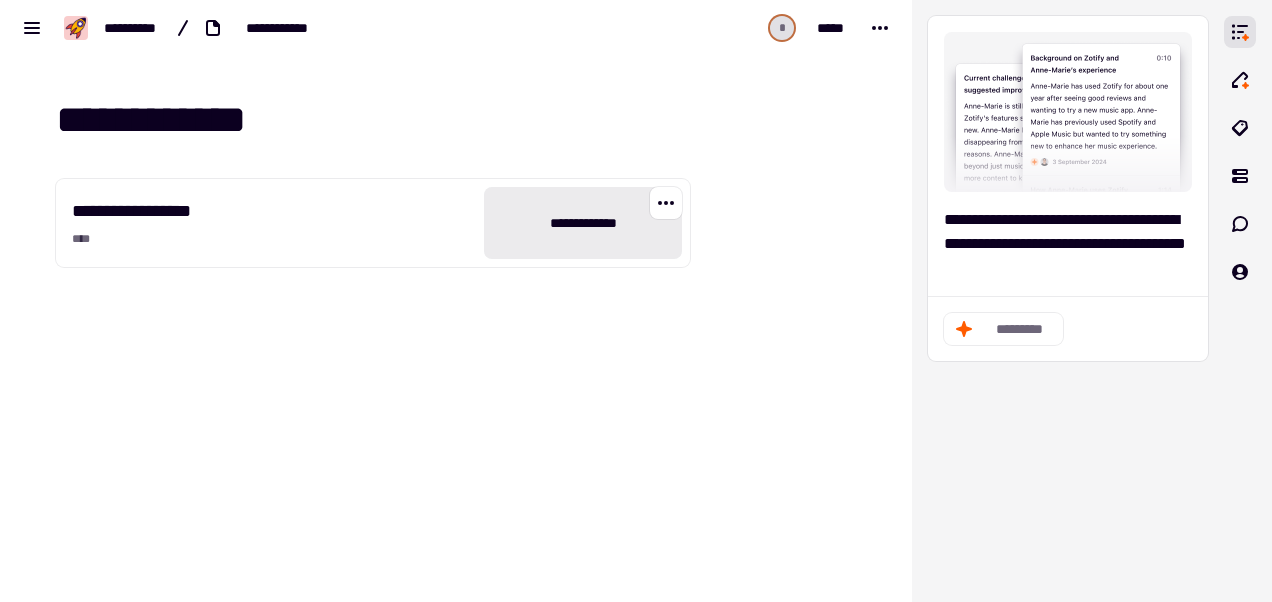 click on "**********" at bounding box center (583, 223) 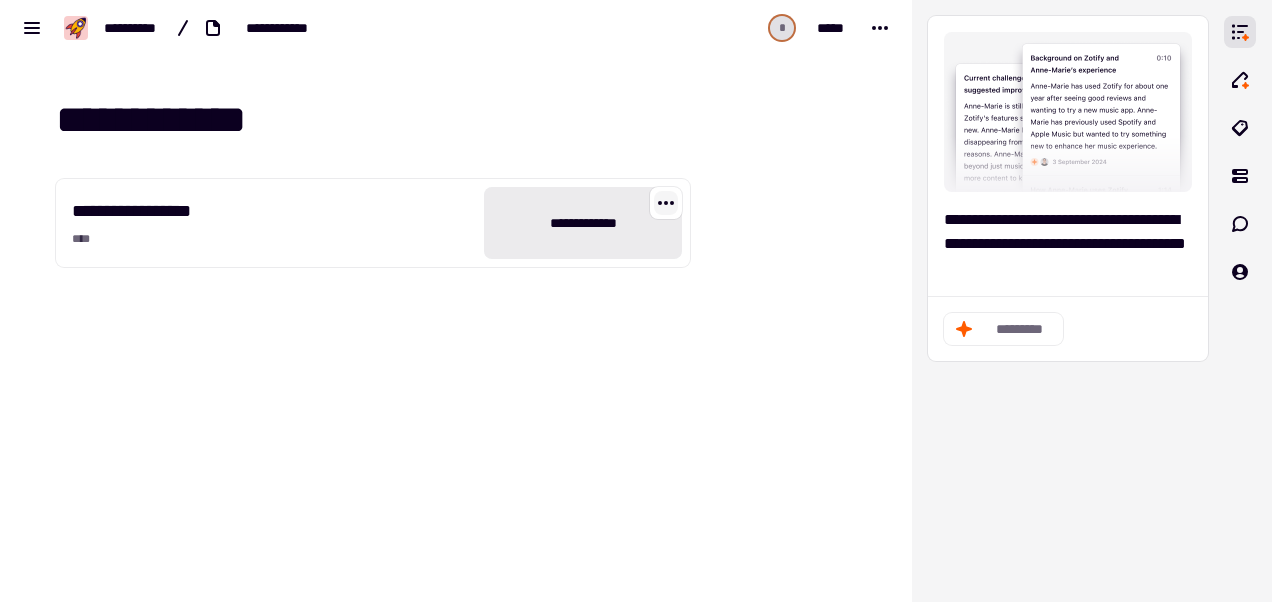 click 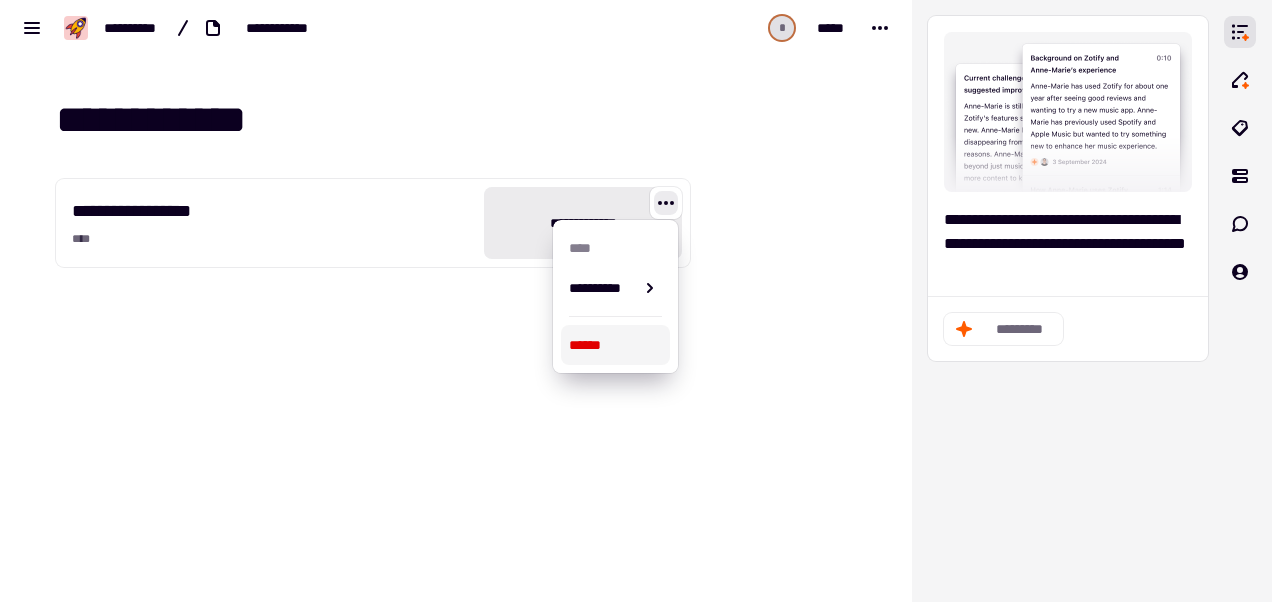click on "******" at bounding box center (615, 345) 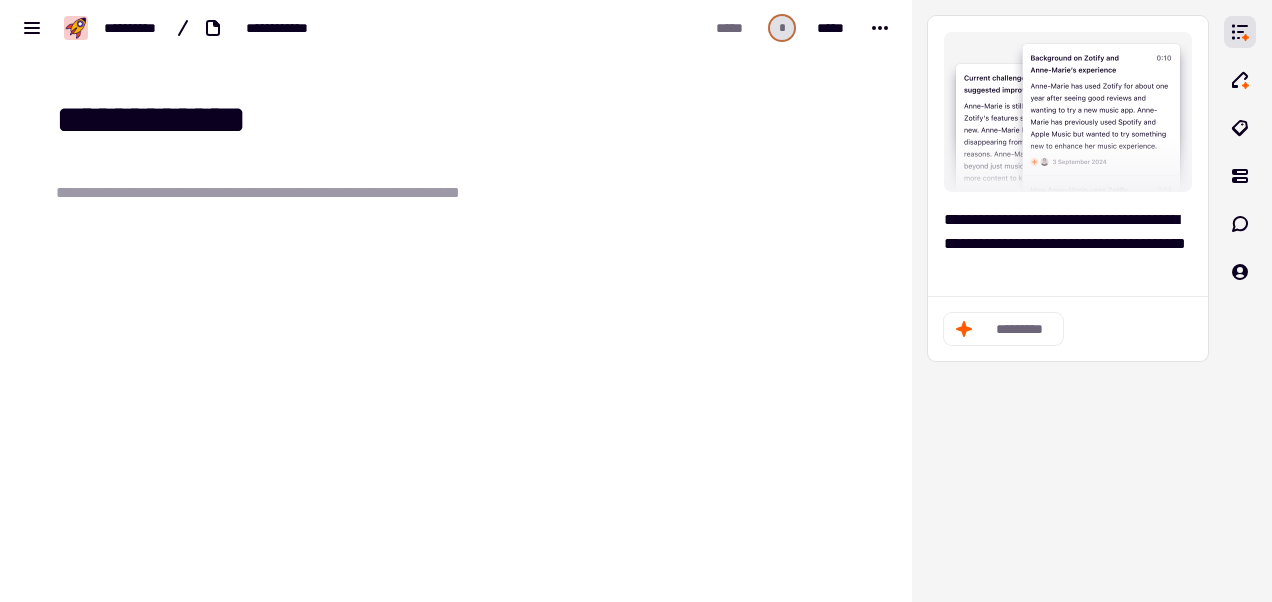 click on "**********" at bounding box center [456, 291] 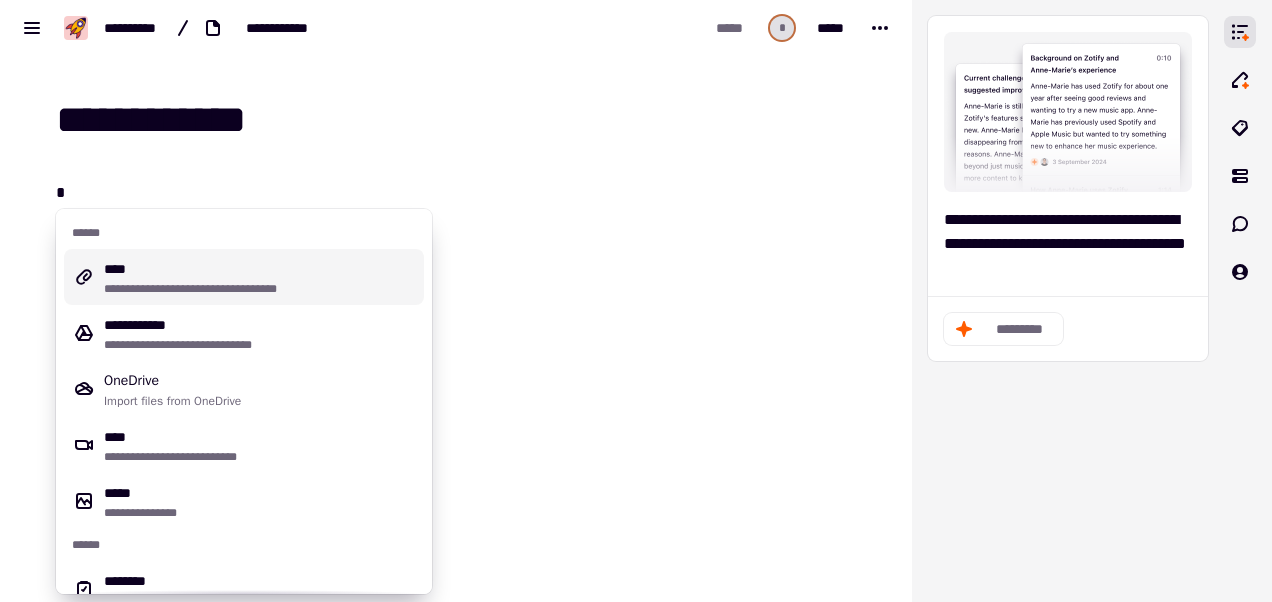 click on "**********" at bounding box center (260, 289) 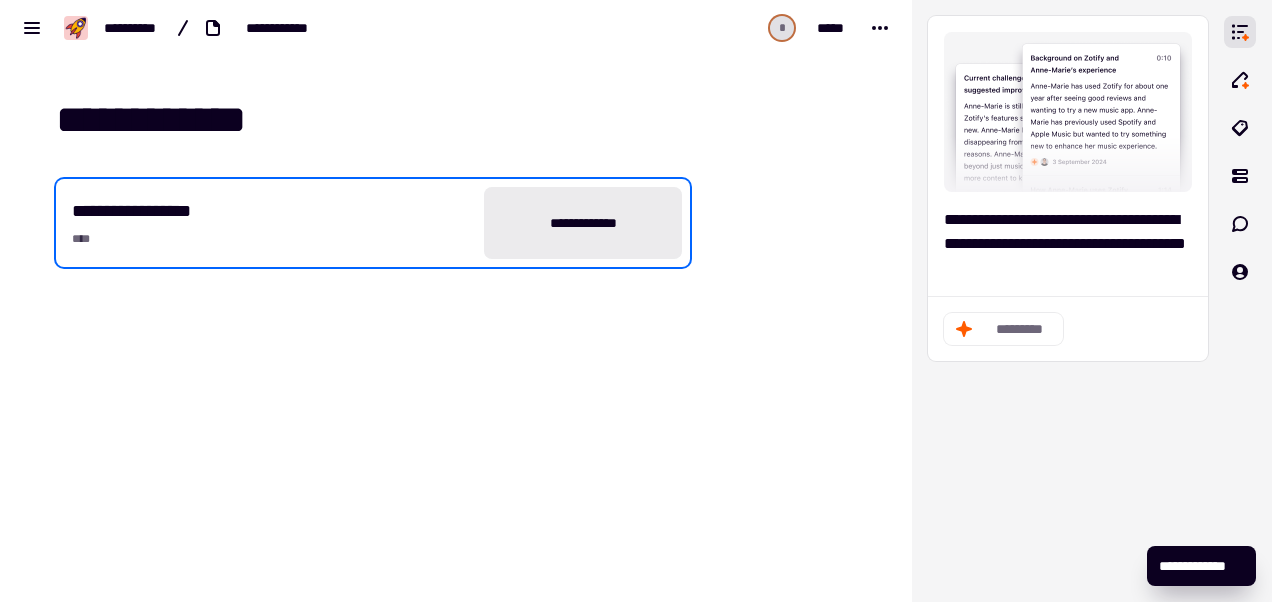 click on "**********" at bounding box center (1201, 566) 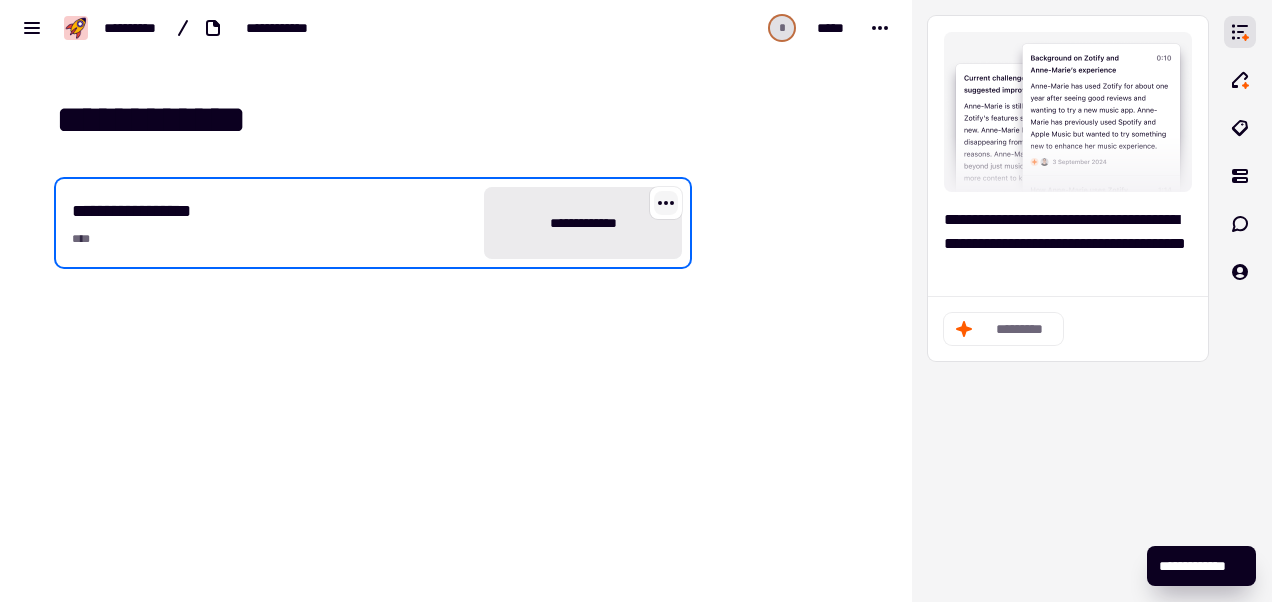 click 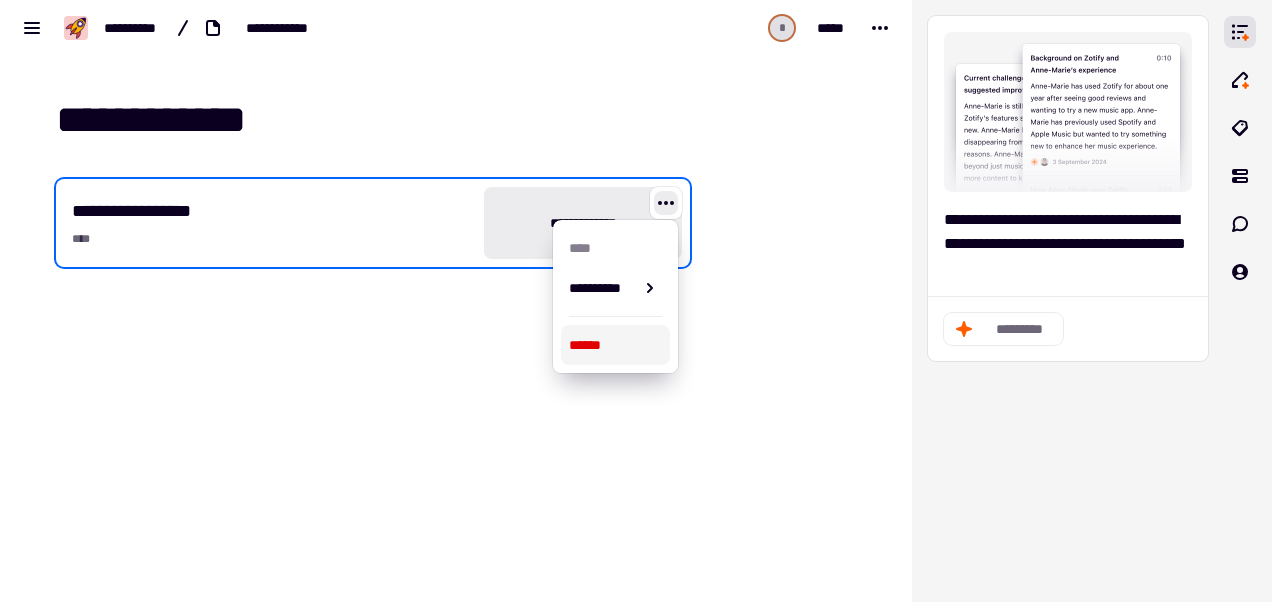 click on "******" at bounding box center (615, 345) 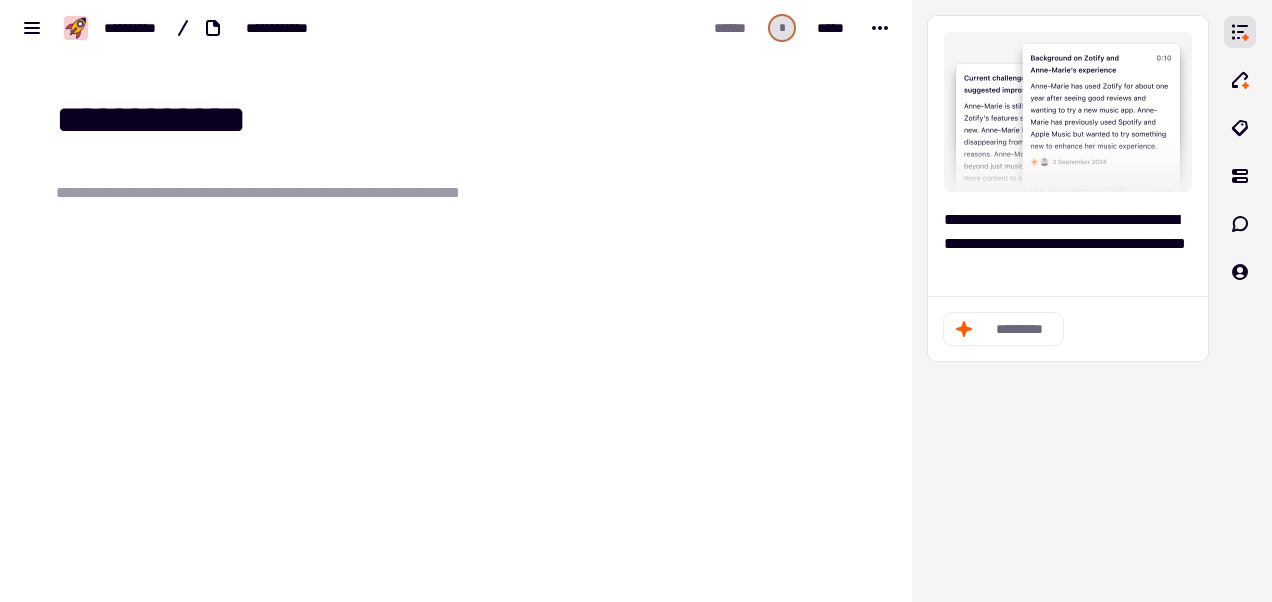 click on "**********" at bounding box center [468, 193] 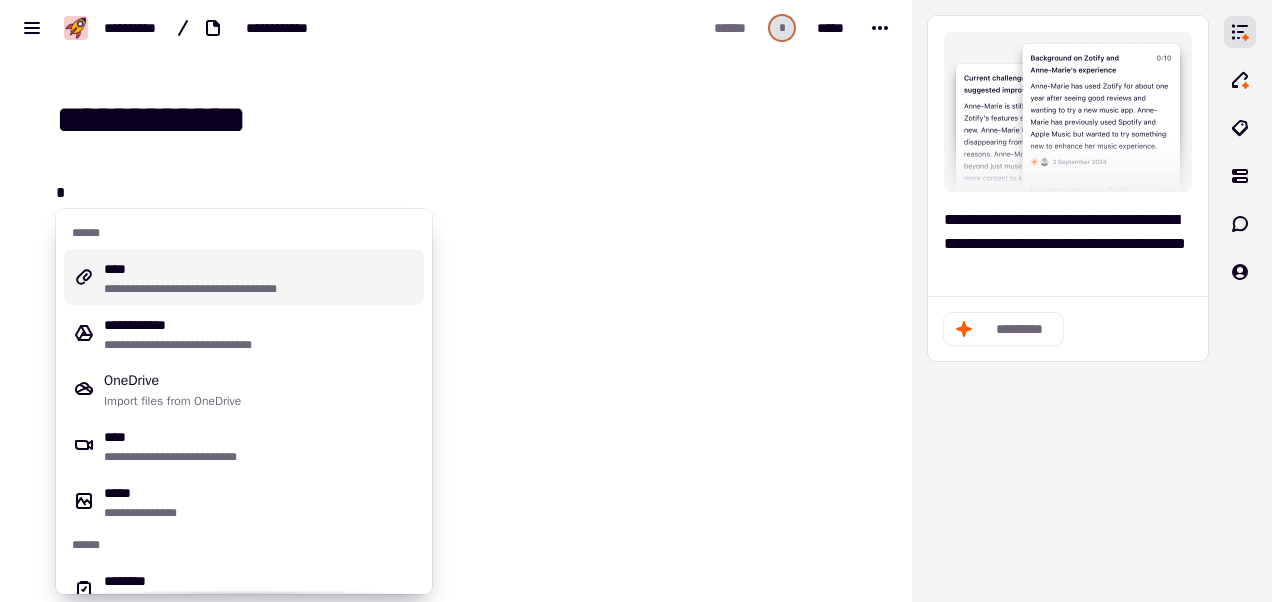 click on "**********" at bounding box center [260, 277] 